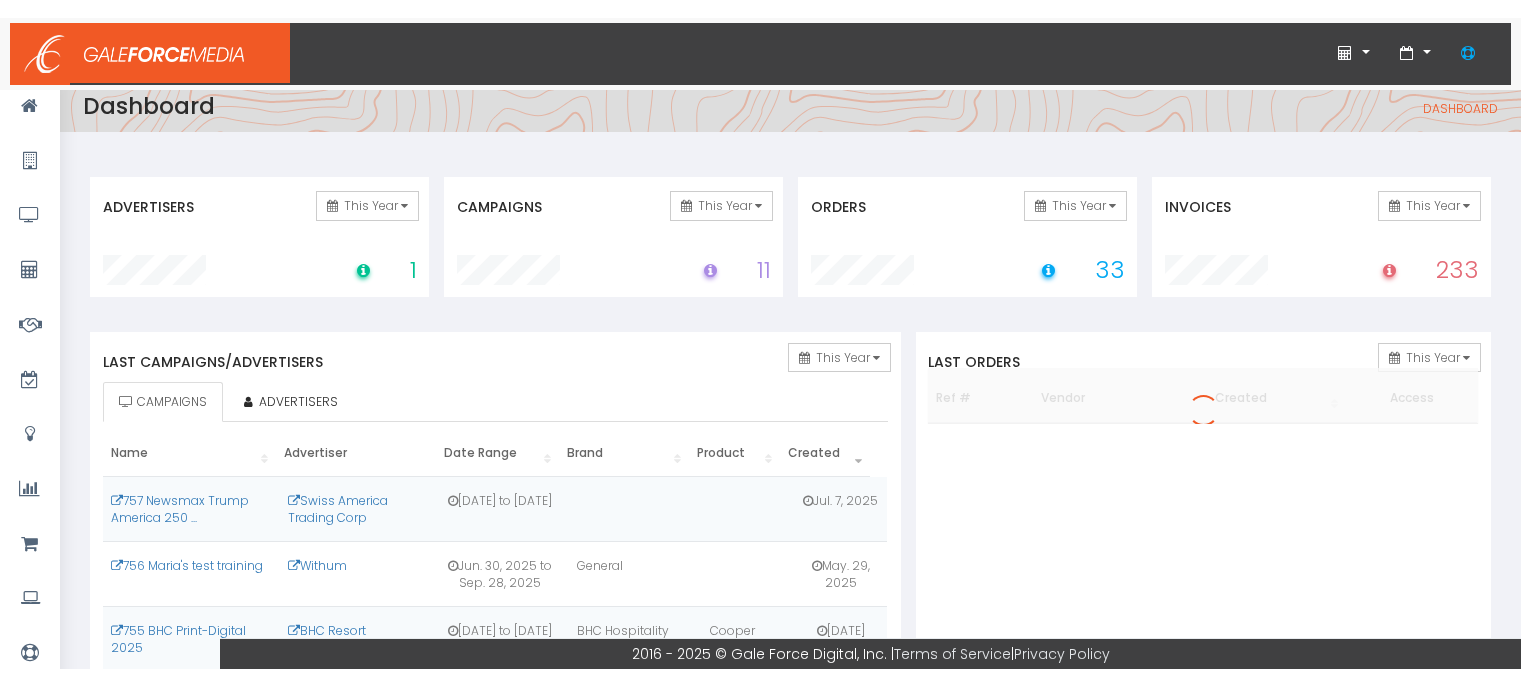 scroll, scrollTop: 0, scrollLeft: 0, axis: both 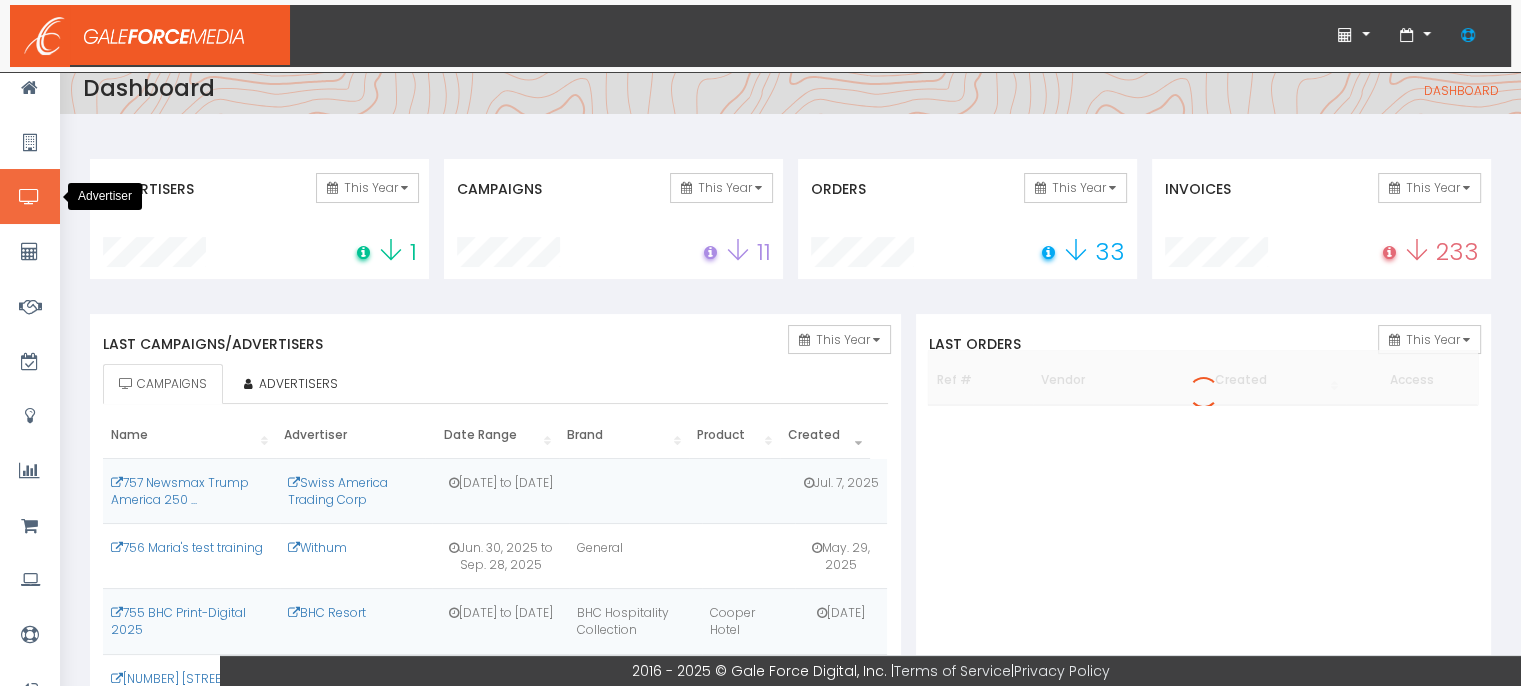 click at bounding box center [29, 197] 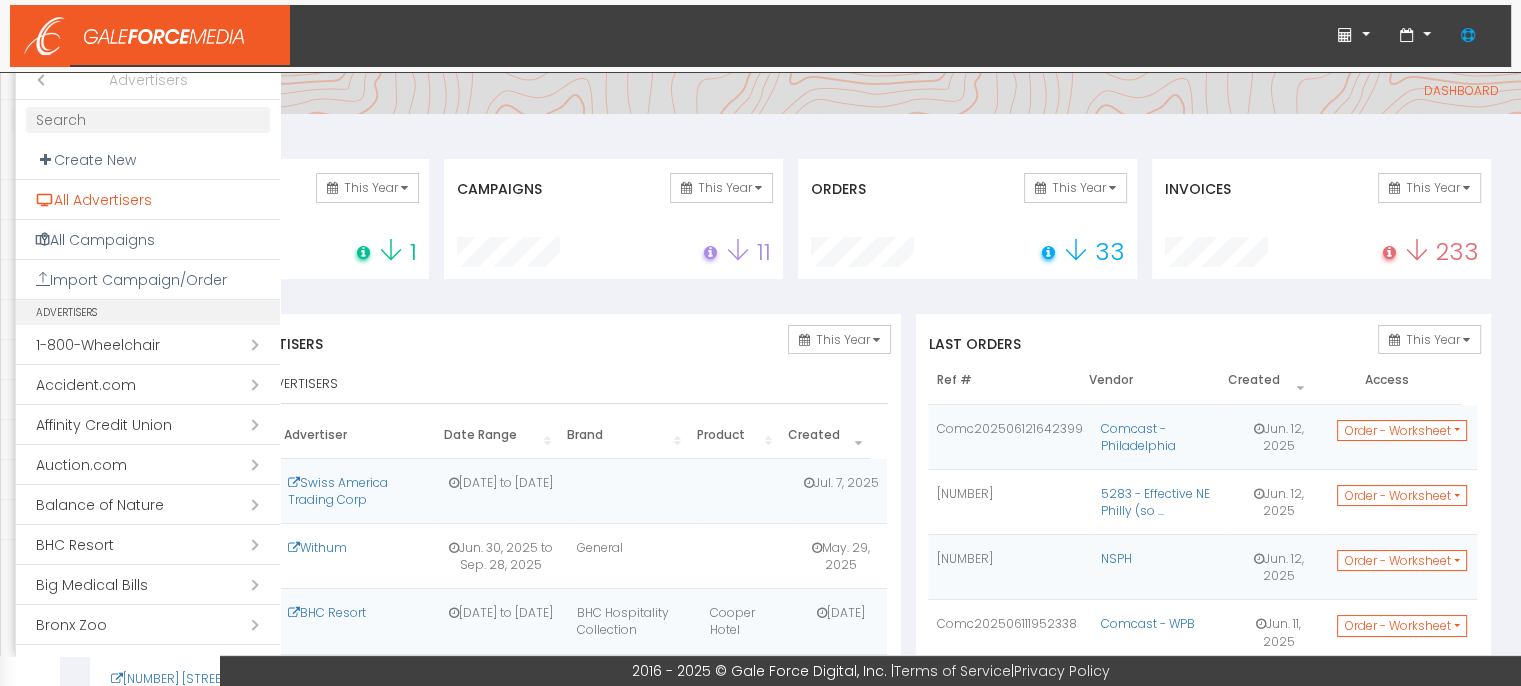click on "All Advertisers" at bounding box center [148, 200] 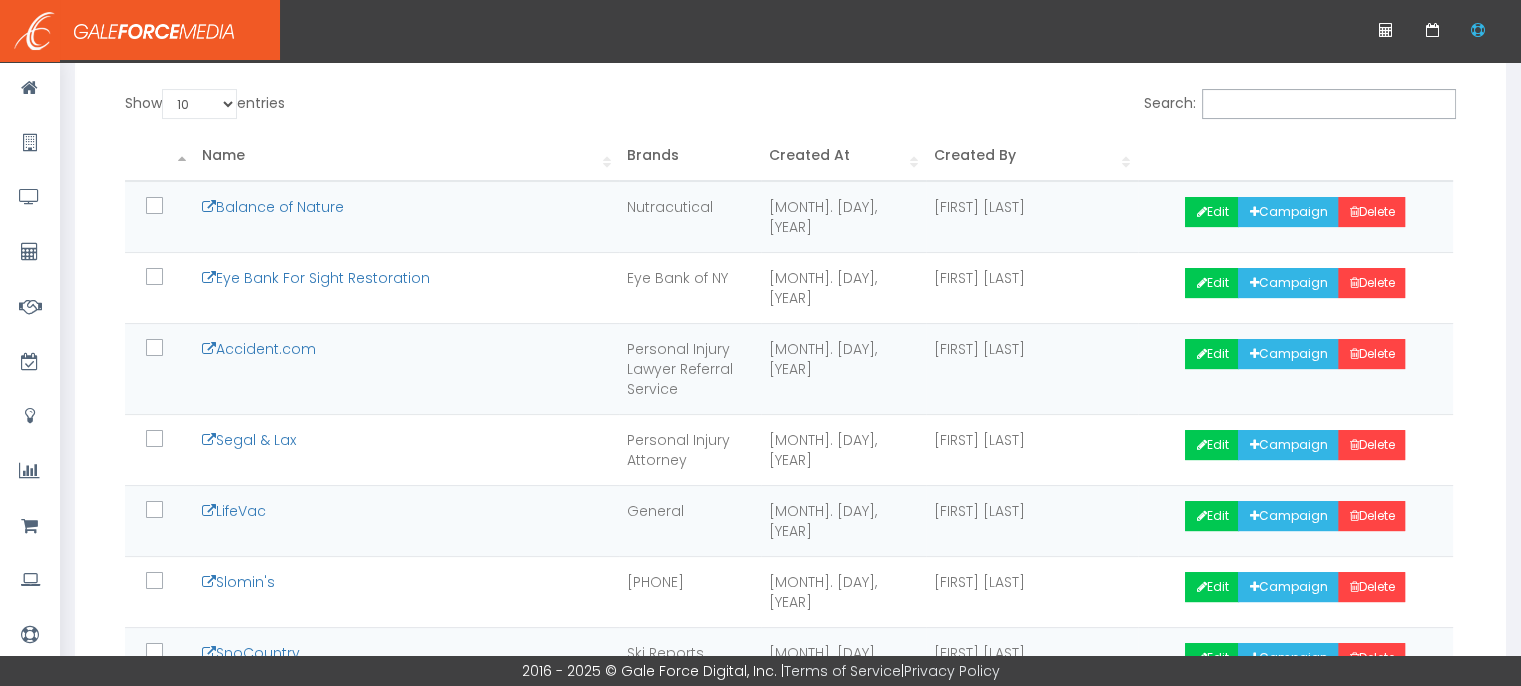 scroll, scrollTop: 628, scrollLeft: 0, axis: vertical 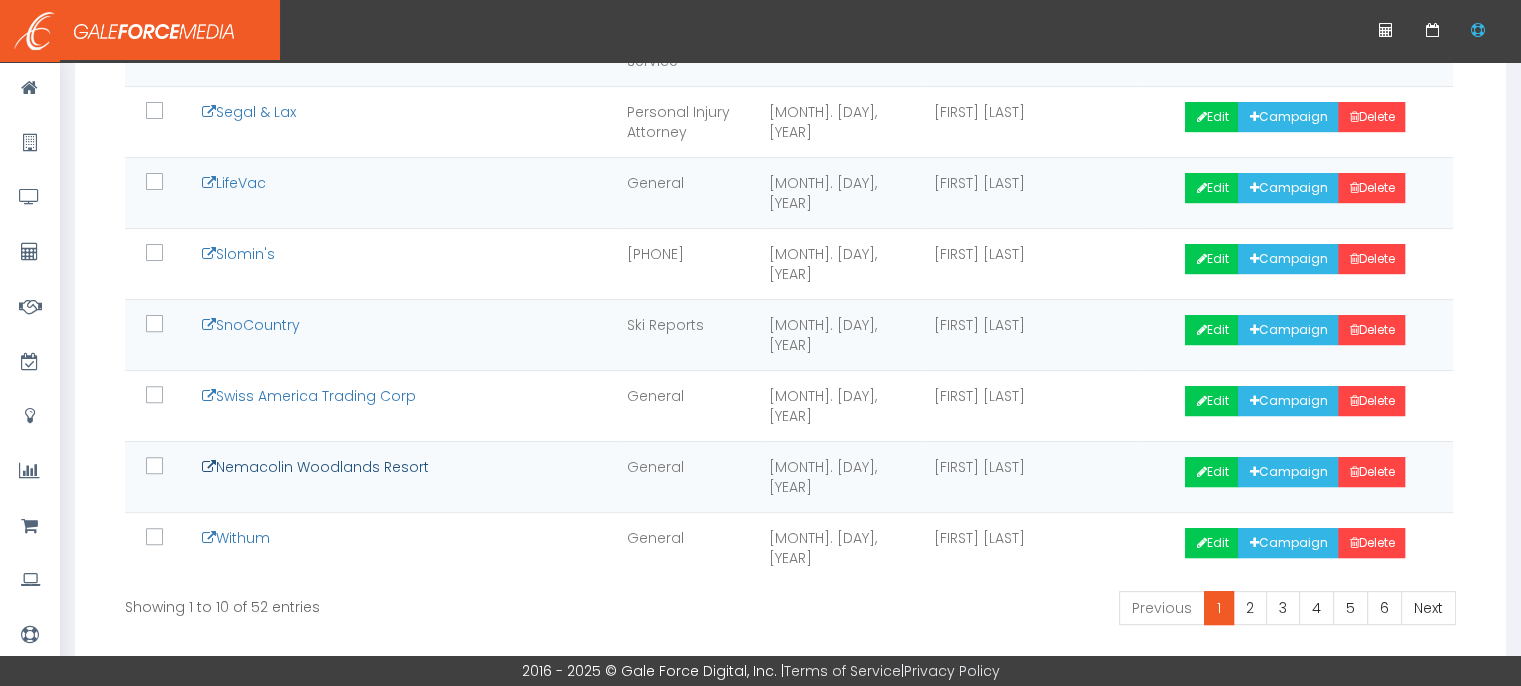 click on "Nemacolin Woodlands Resort" at bounding box center [315, 467] 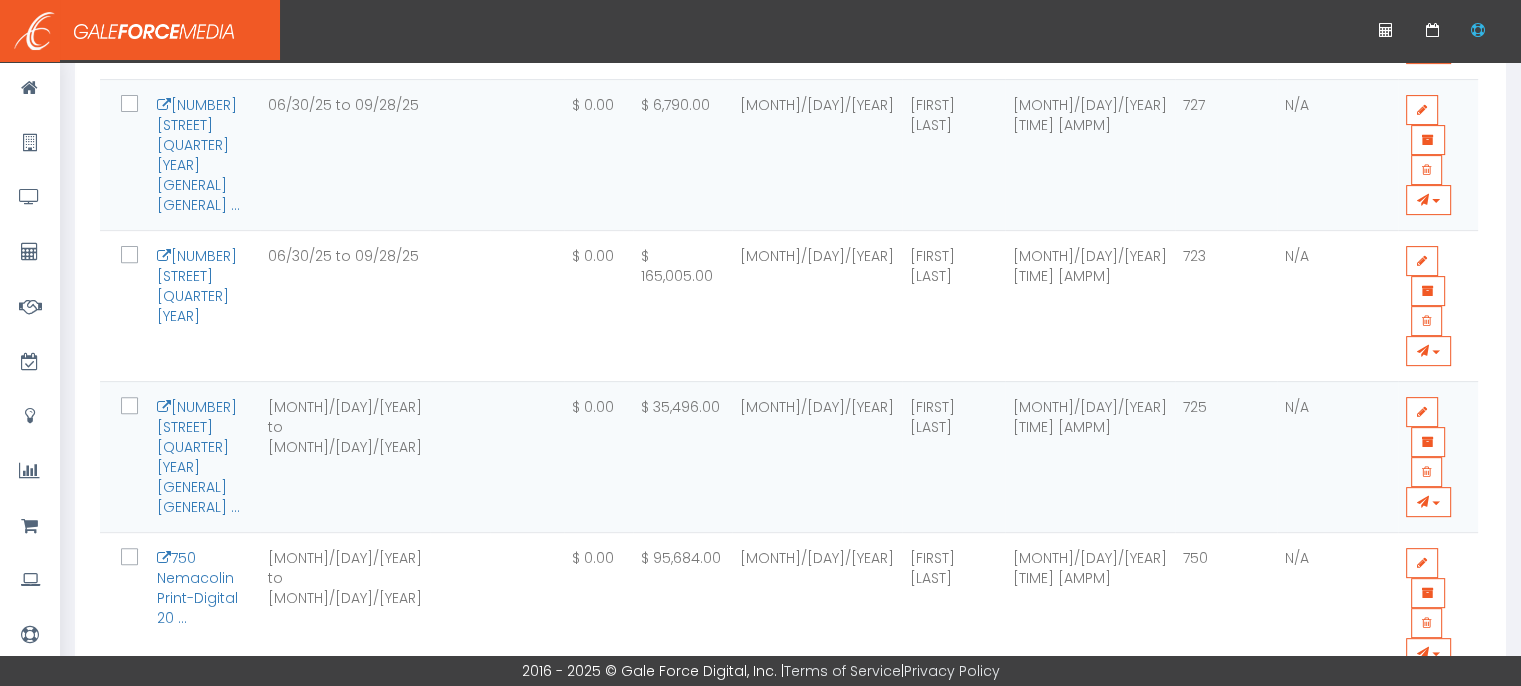scroll, scrollTop: 800, scrollLeft: 0, axis: vertical 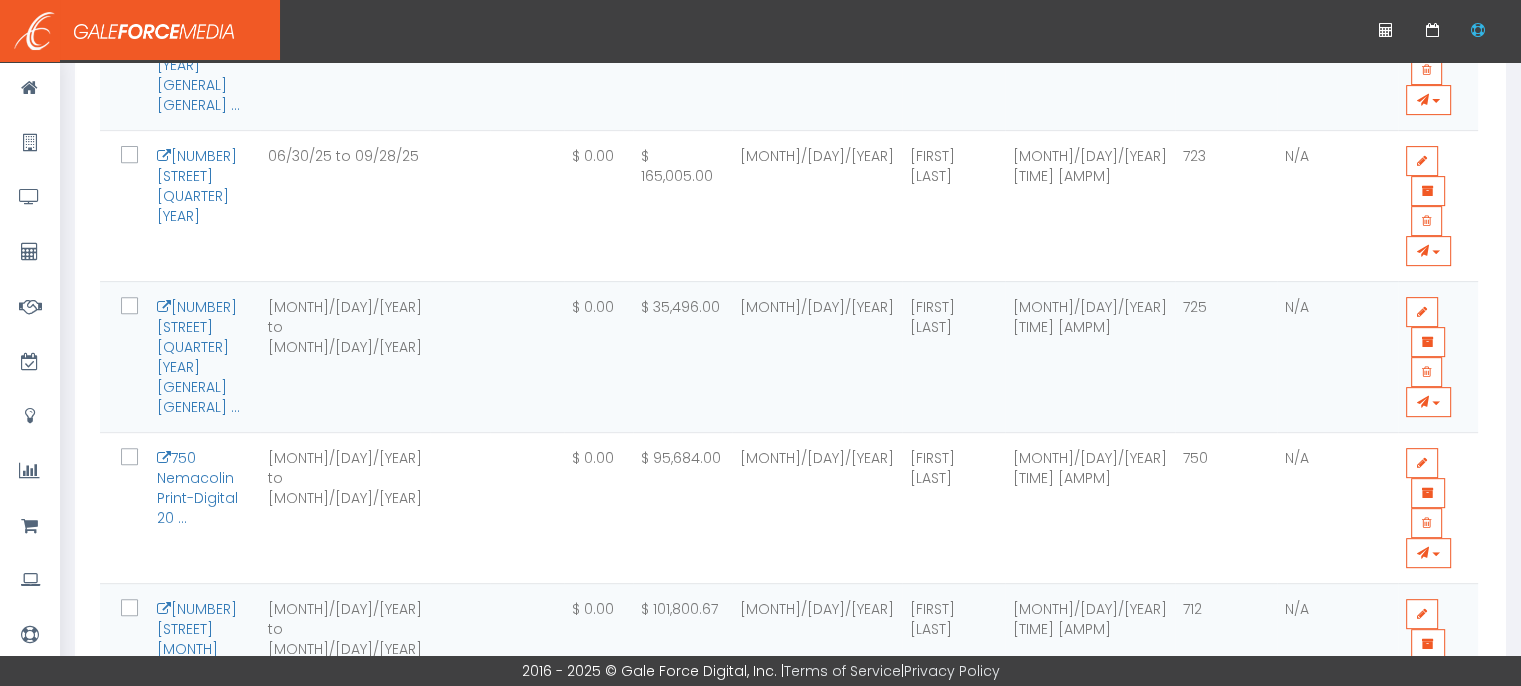 click on "[NUMBER] [STREET] [YEAR] [QUARTER] [GENERAL] ..." at bounding box center [198, 1102] 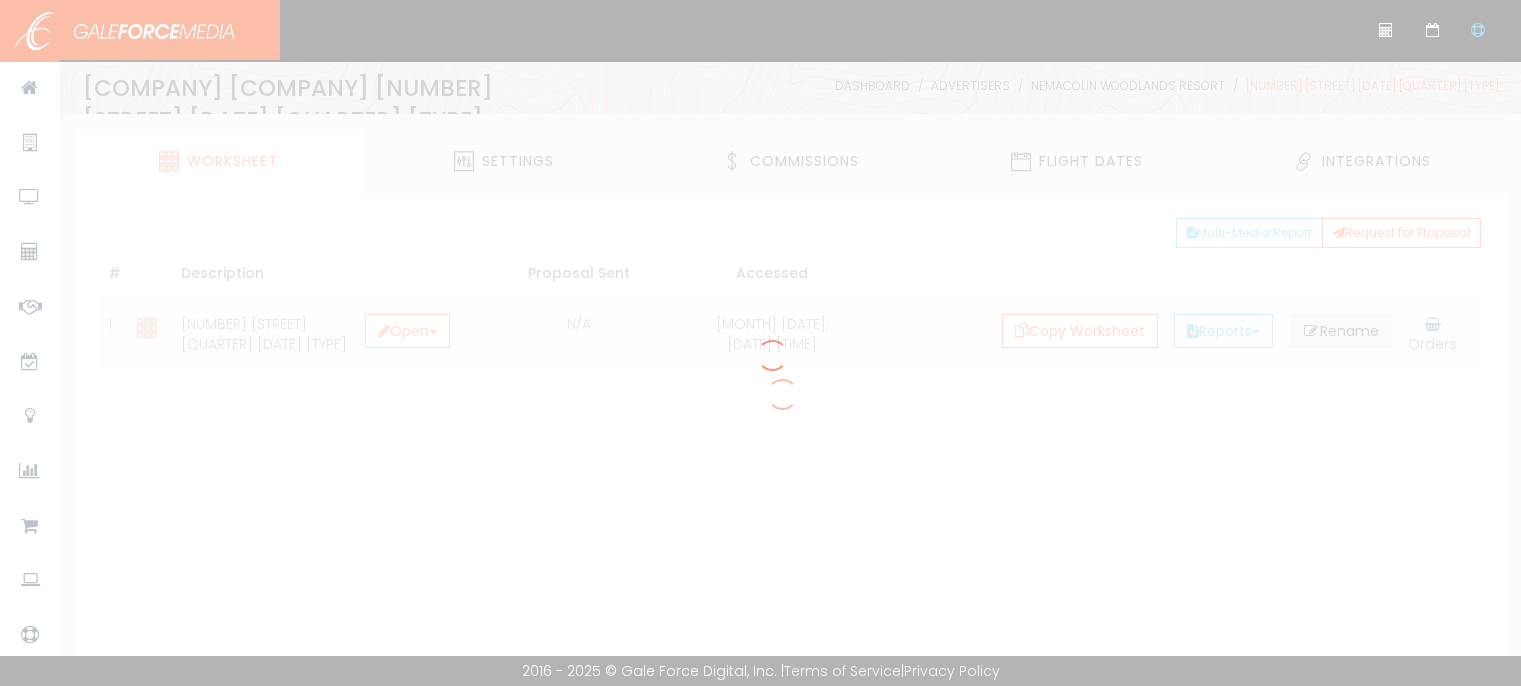 scroll, scrollTop: 0, scrollLeft: 0, axis: both 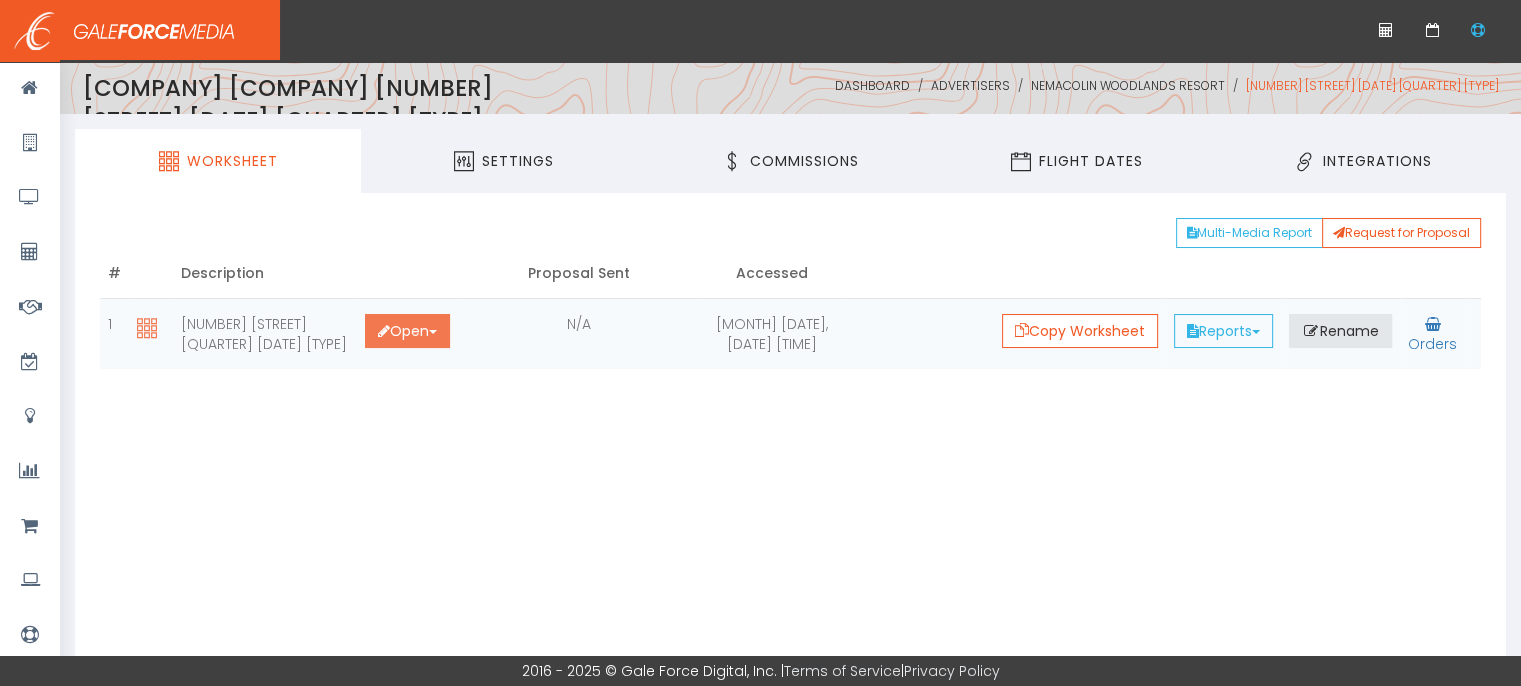 click on "Open
Toggle Dropdown" at bounding box center (407, 331) 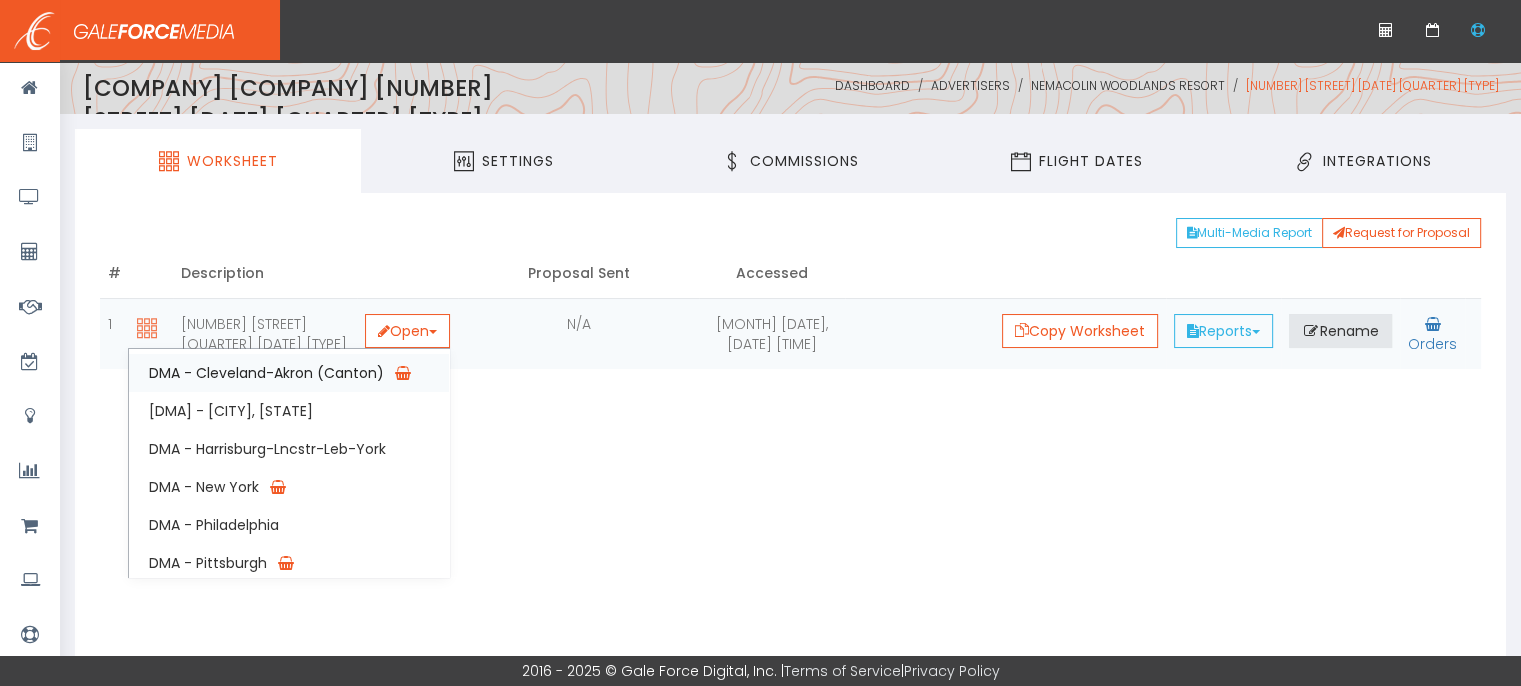 click on "DMA - Cleveland-Akron (Canton)" at bounding box center [289, 373] 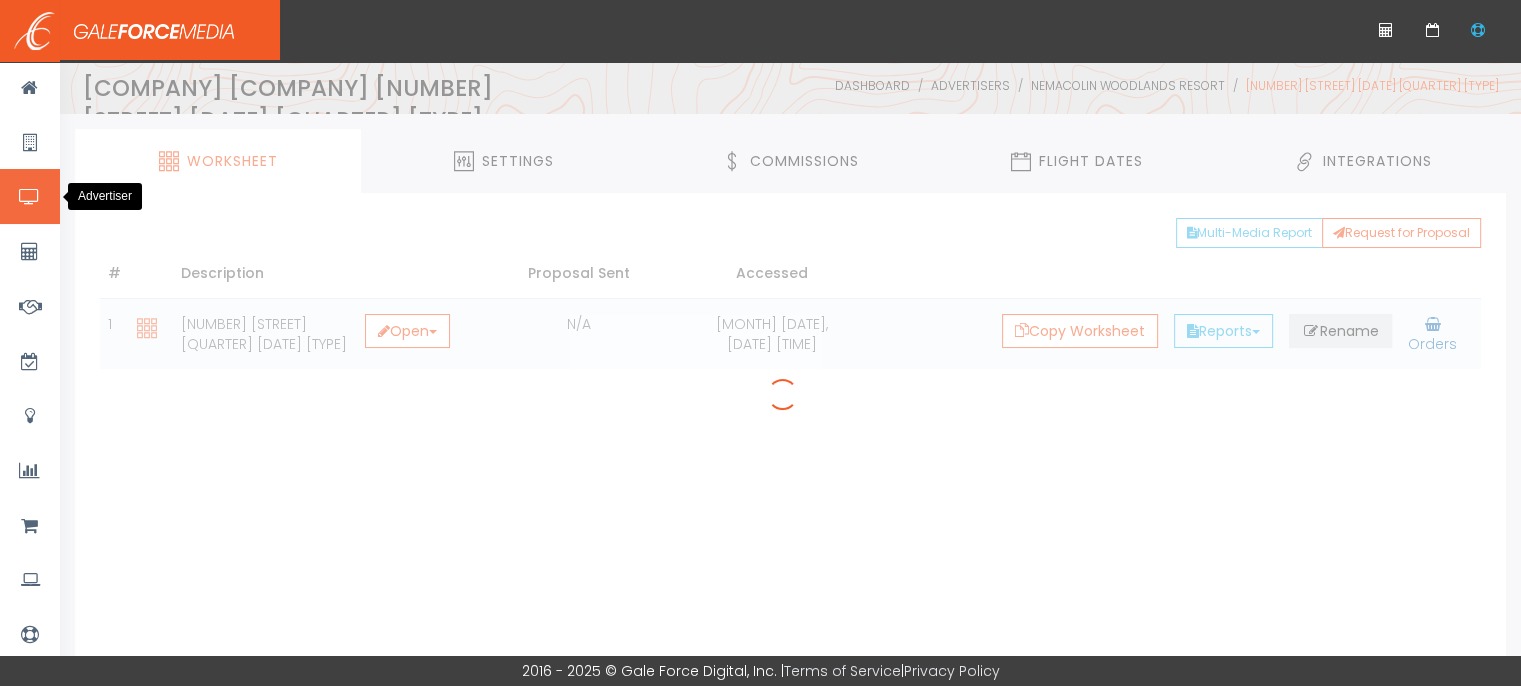 click at bounding box center (29, 197) 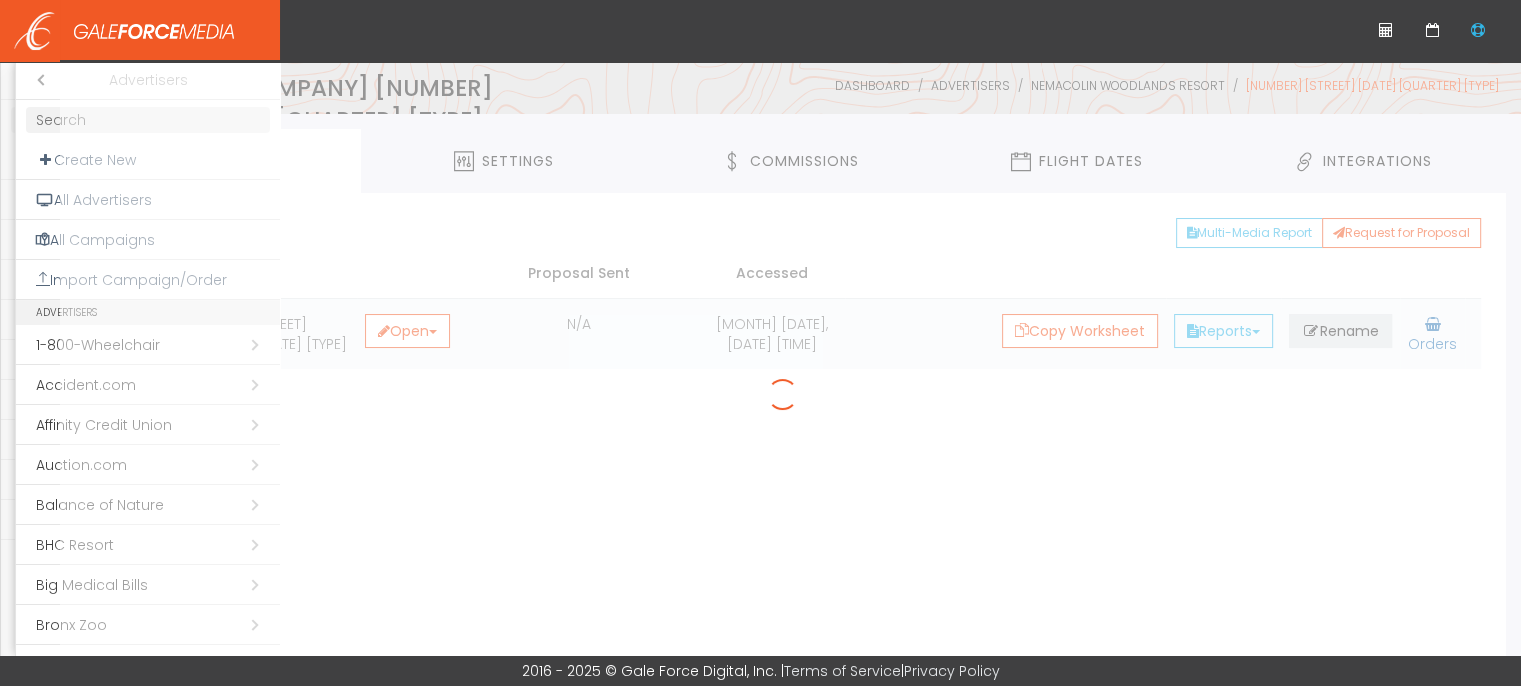 click at bounding box center [820, 403] 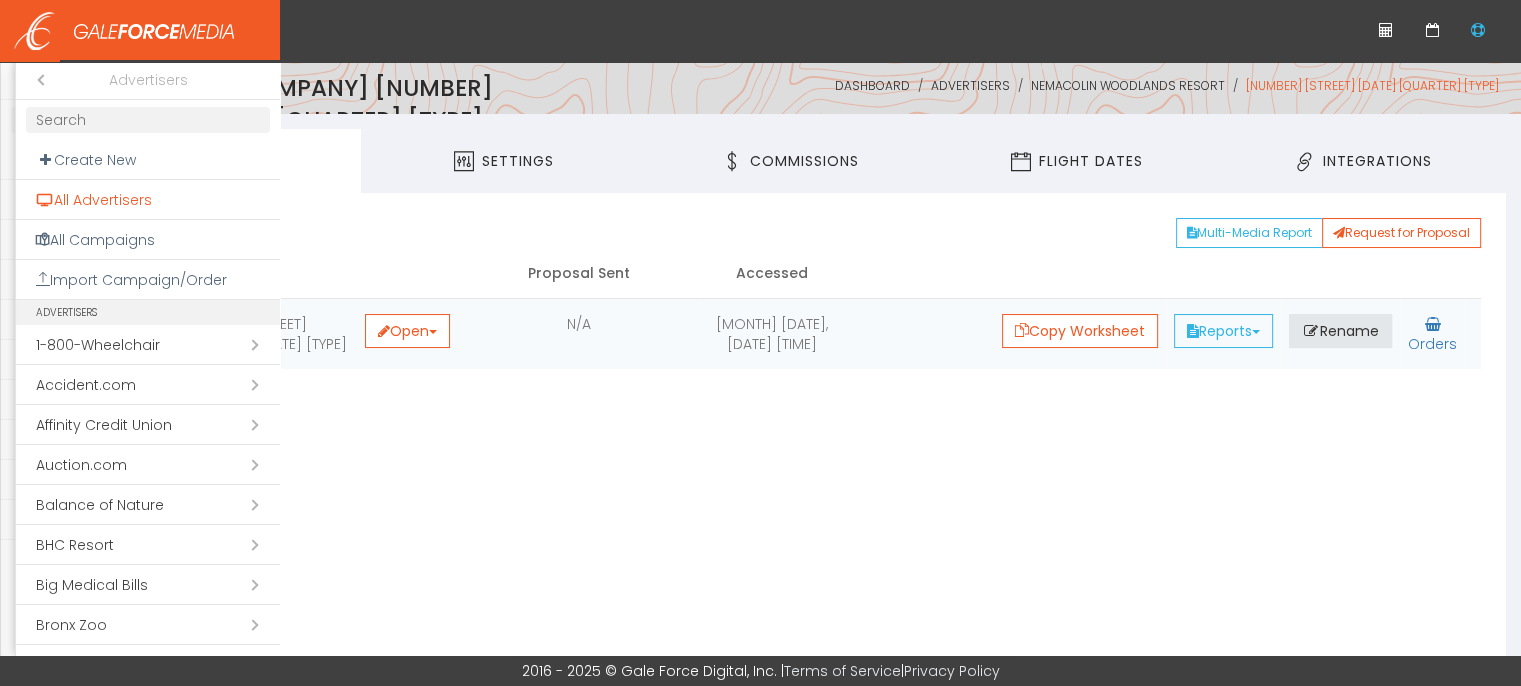 click on "All Advertisers" at bounding box center [148, 200] 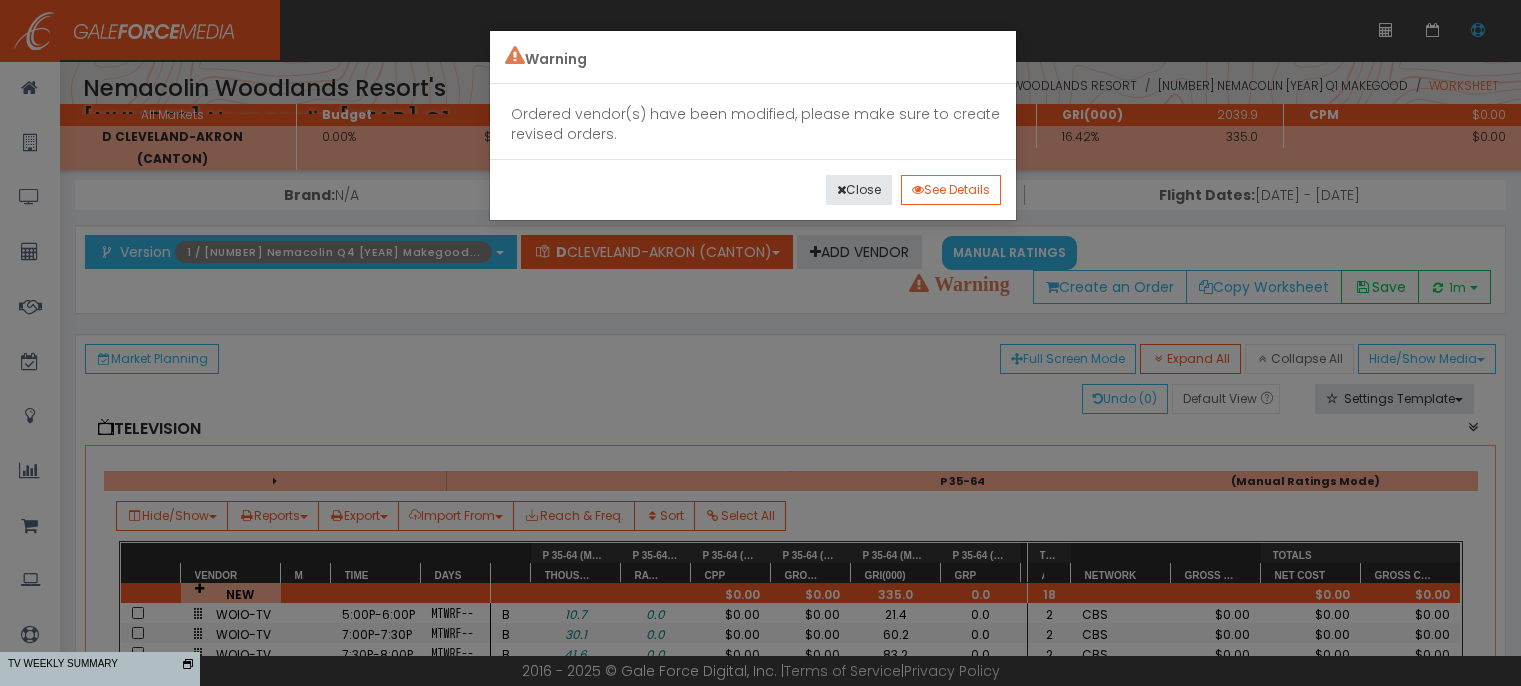 scroll, scrollTop: 0, scrollLeft: 0, axis: both 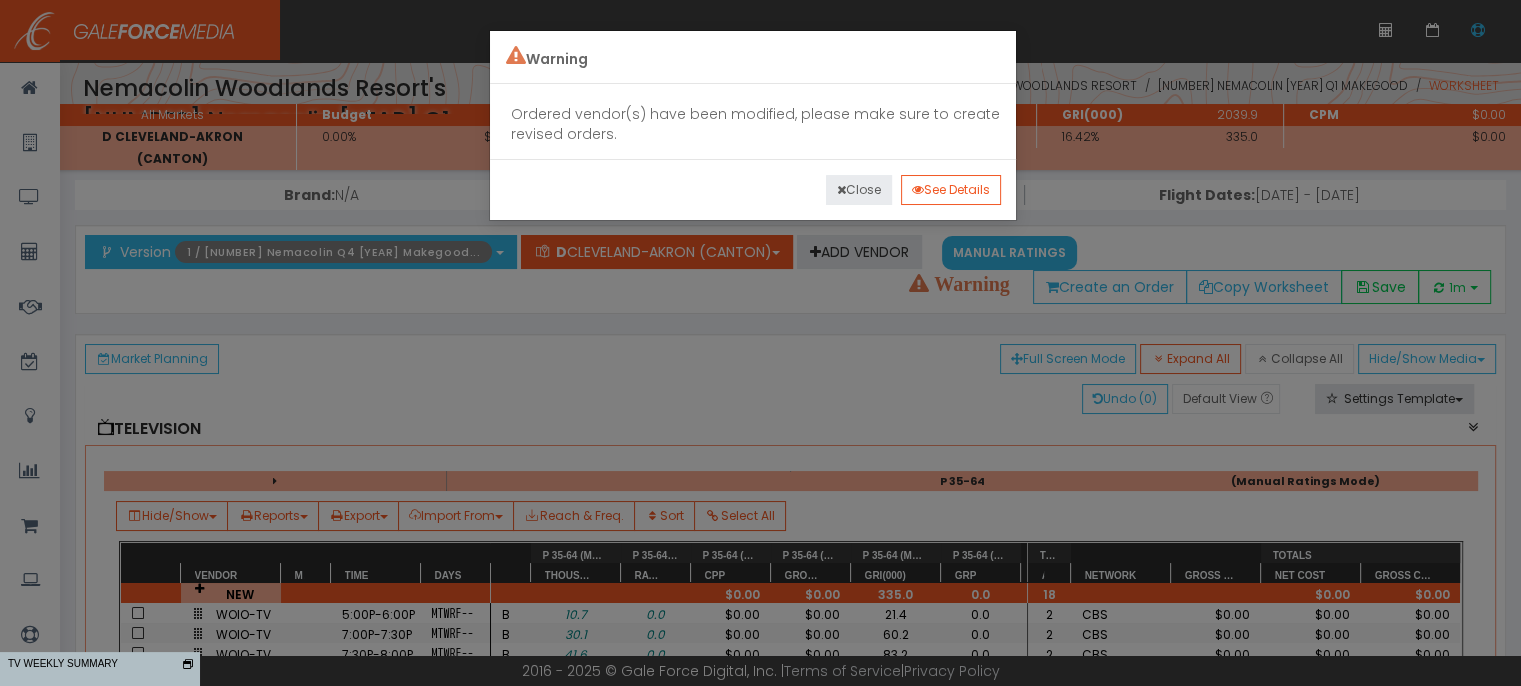 click on "Close" at bounding box center [859, 190] 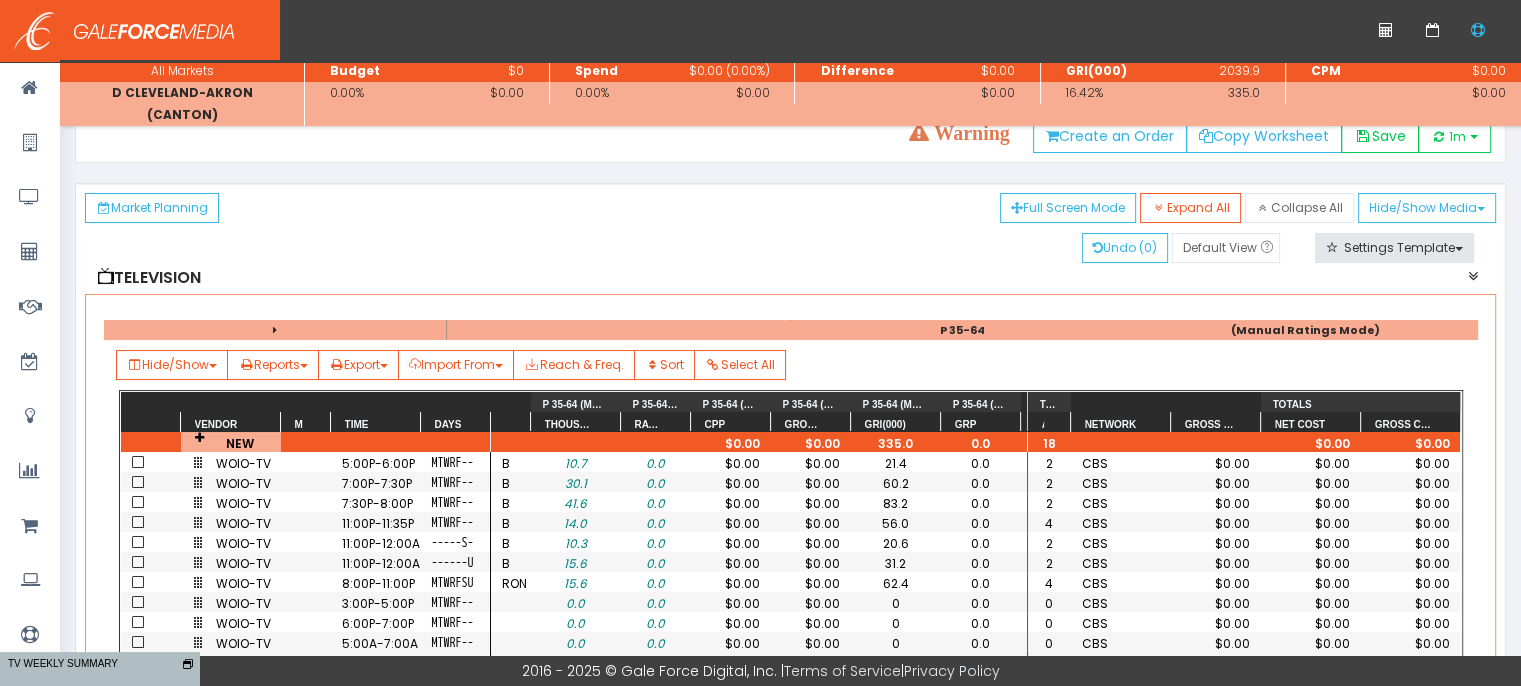 scroll, scrollTop: 200, scrollLeft: 0, axis: vertical 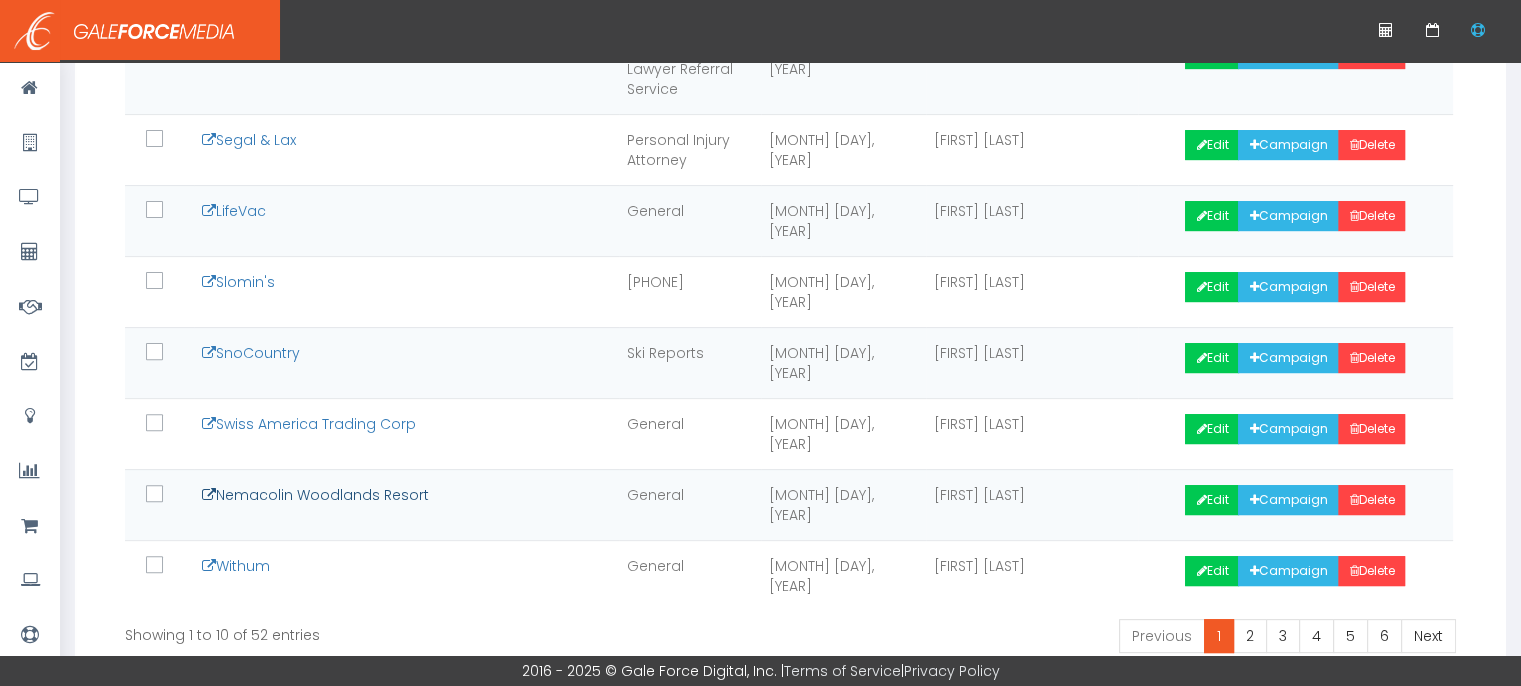 click on "Nemacolin Woodlands Resort" at bounding box center (315, 495) 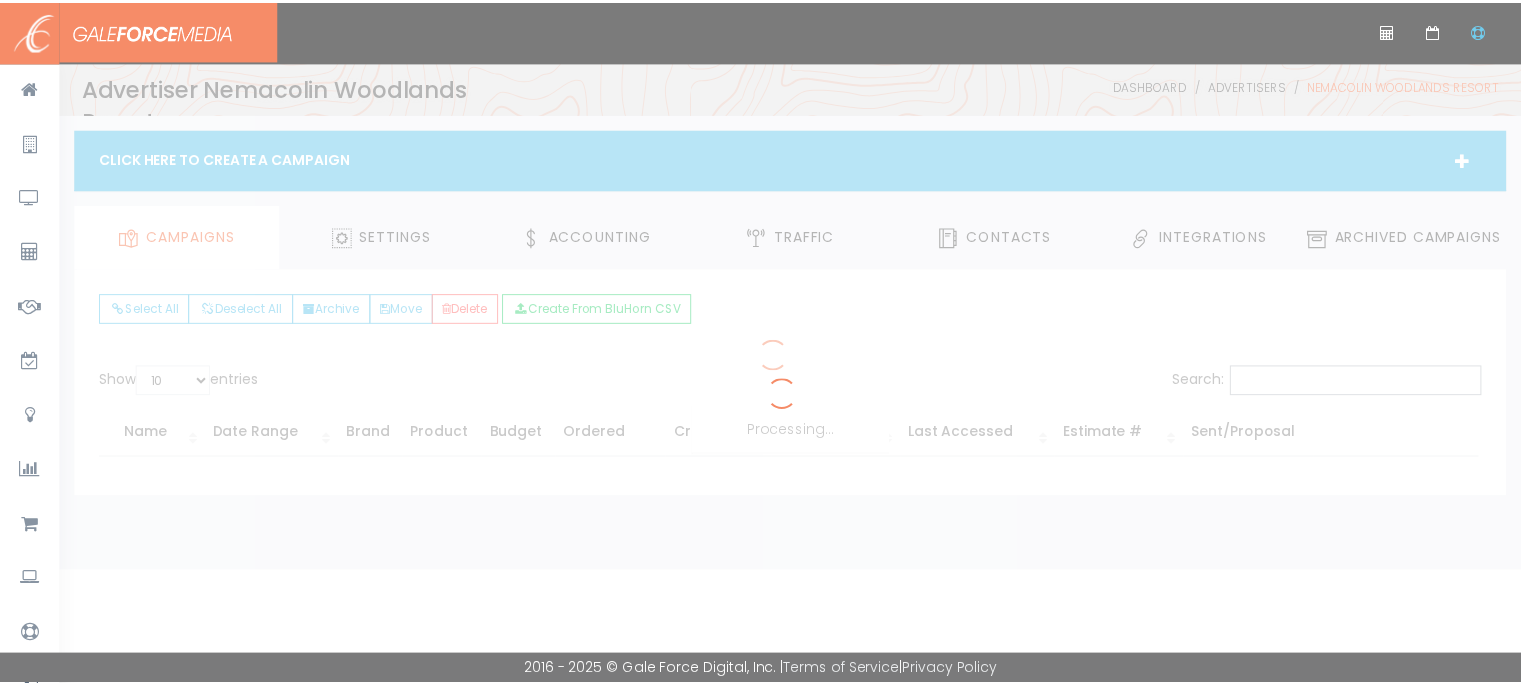 scroll, scrollTop: 0, scrollLeft: 0, axis: both 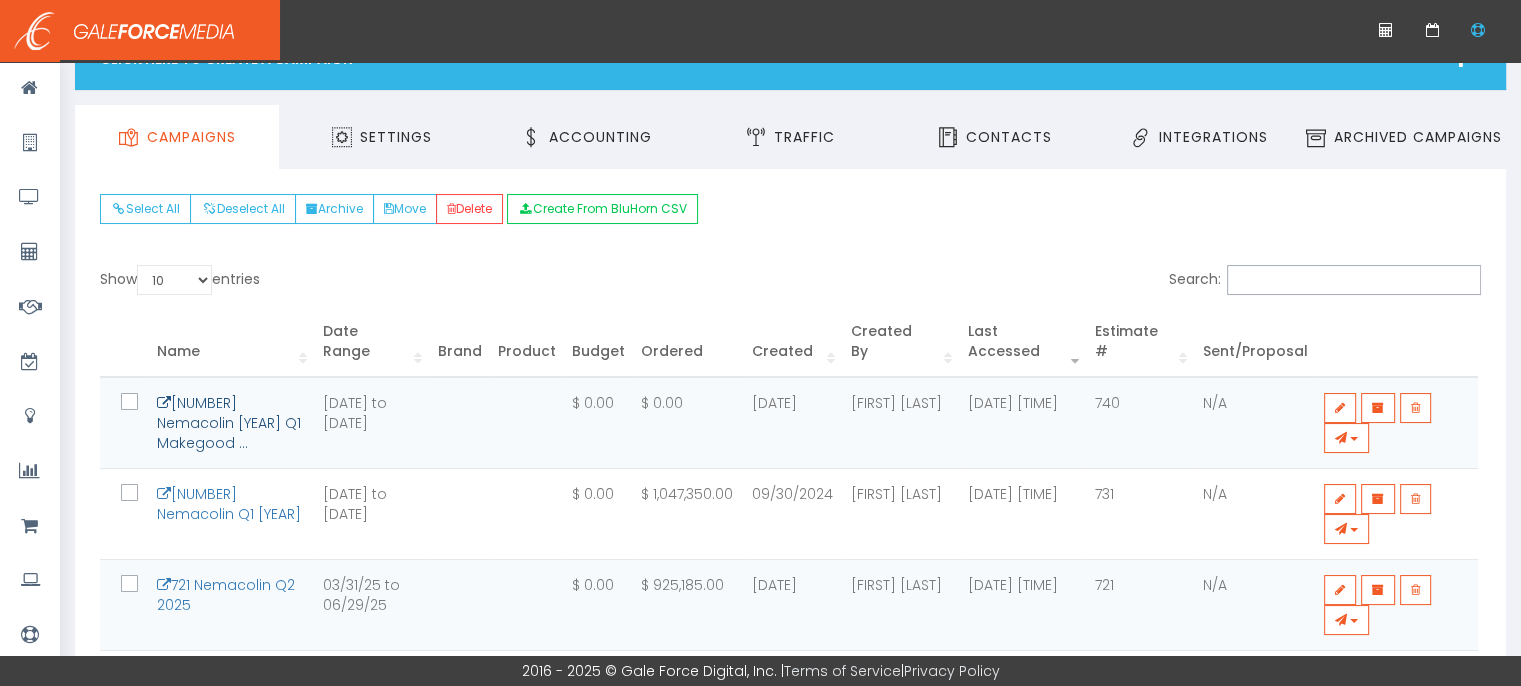 click on "[NUMBER] Nemacolin [YEAR] Q1 Makegood ..." at bounding box center [229, 423] 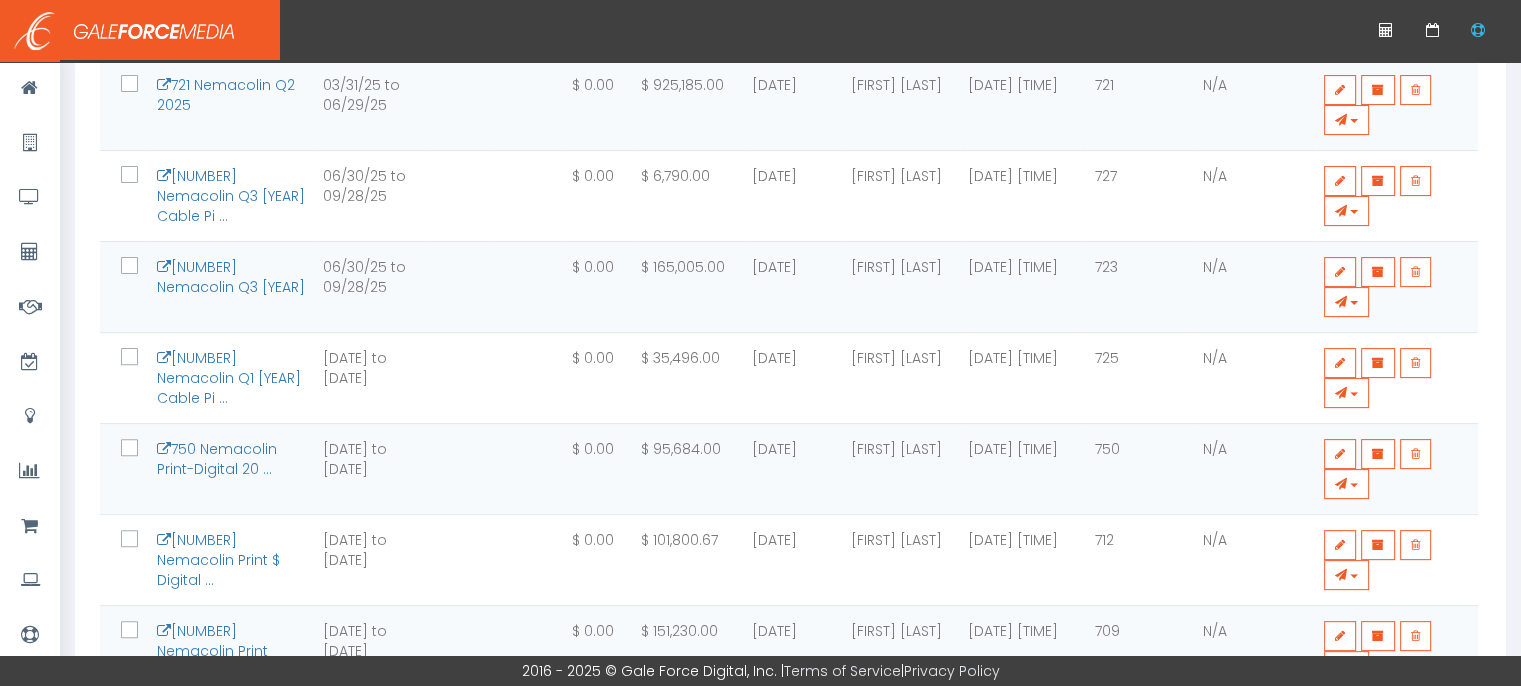 scroll, scrollTop: 500, scrollLeft: 0, axis: vertical 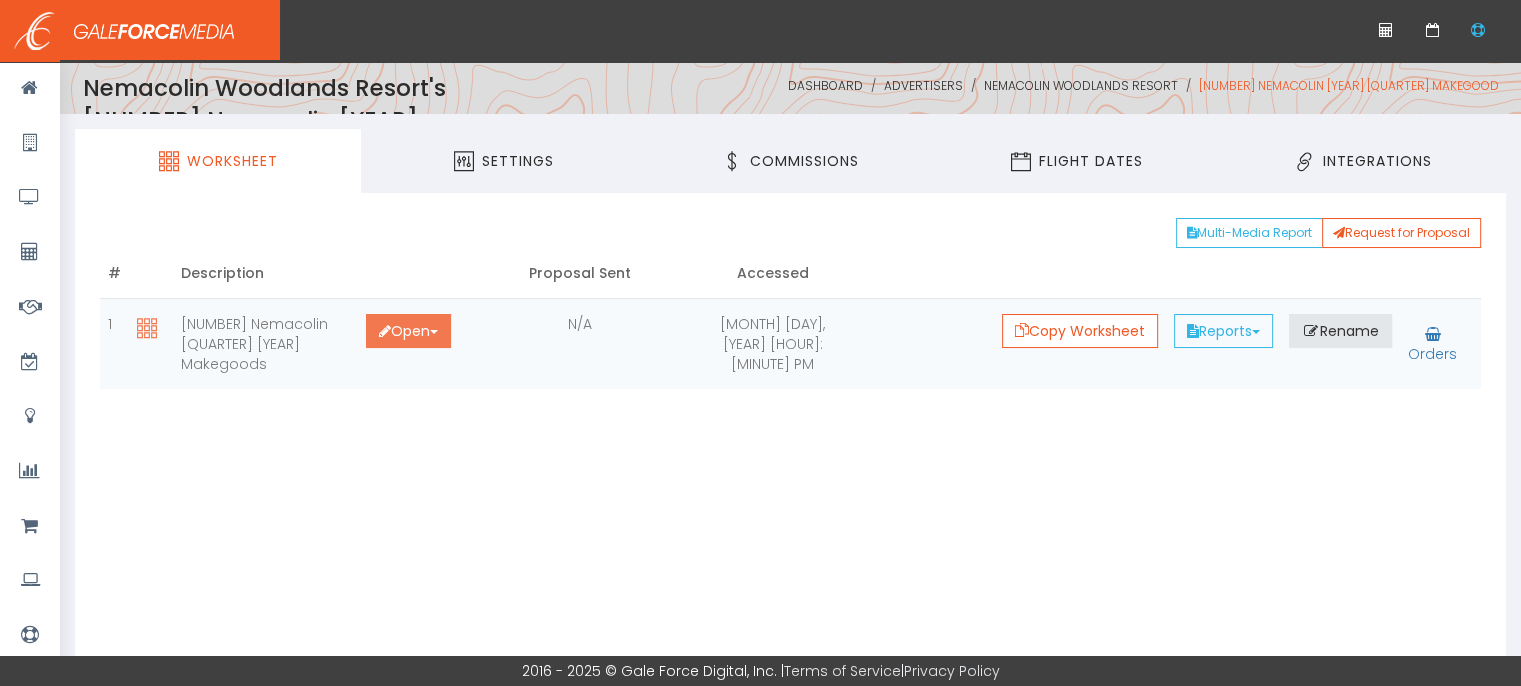click at bounding box center (434, 332) 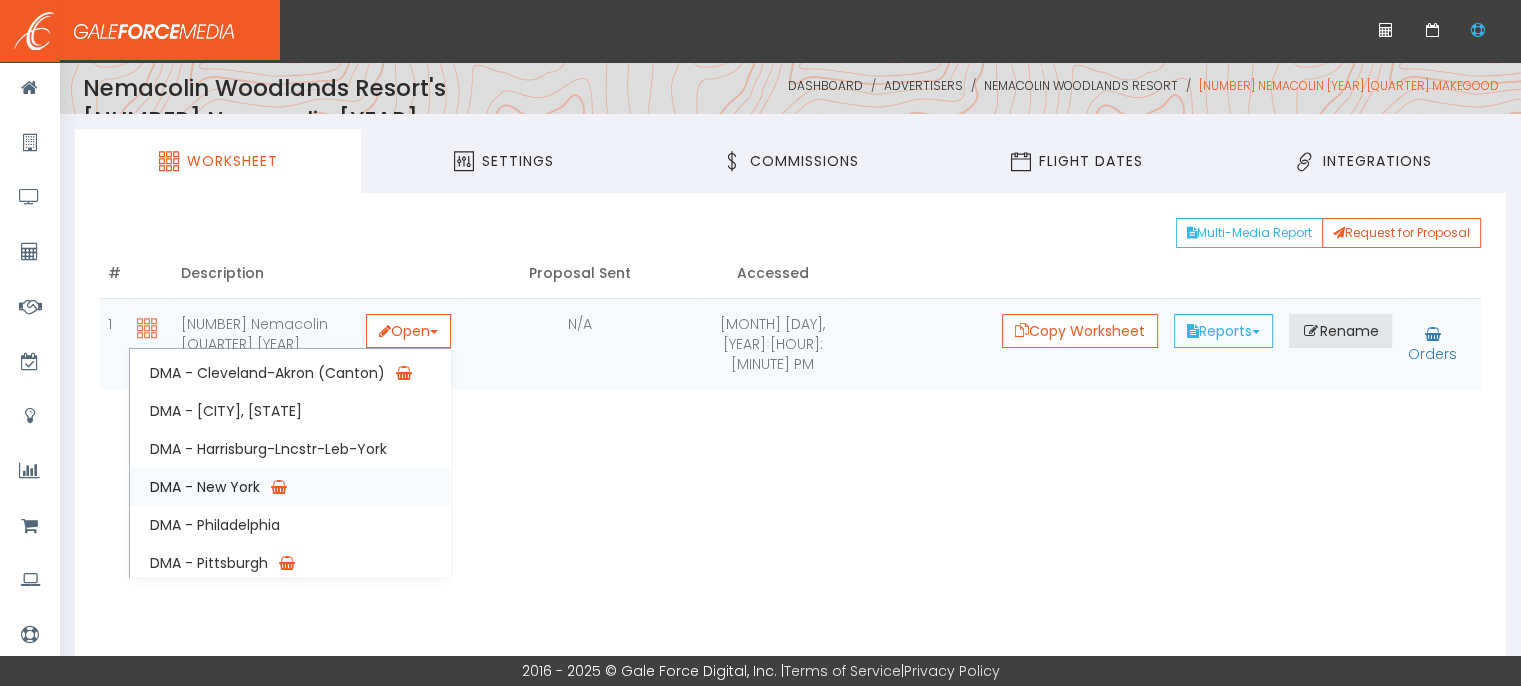 click on "DMA - New York" at bounding box center (290, 487) 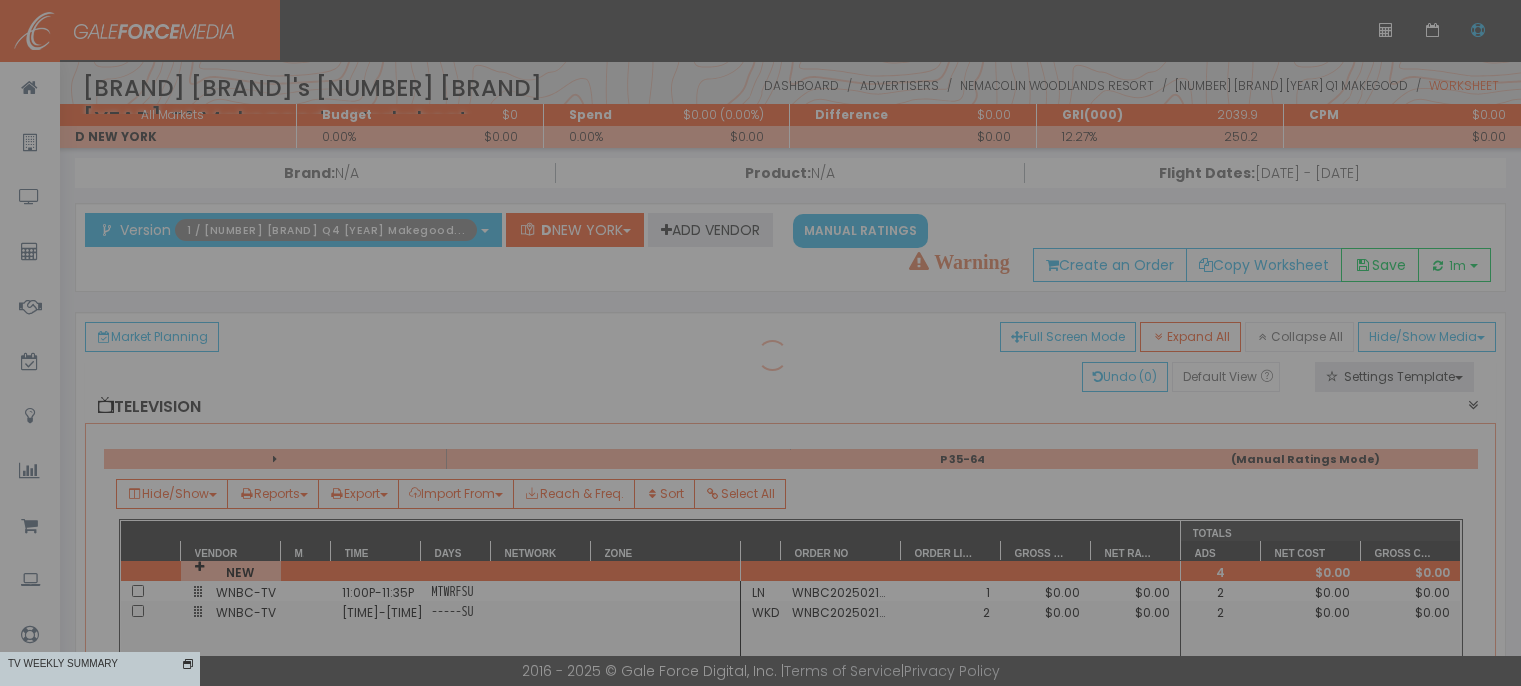 scroll, scrollTop: 0, scrollLeft: 0, axis: both 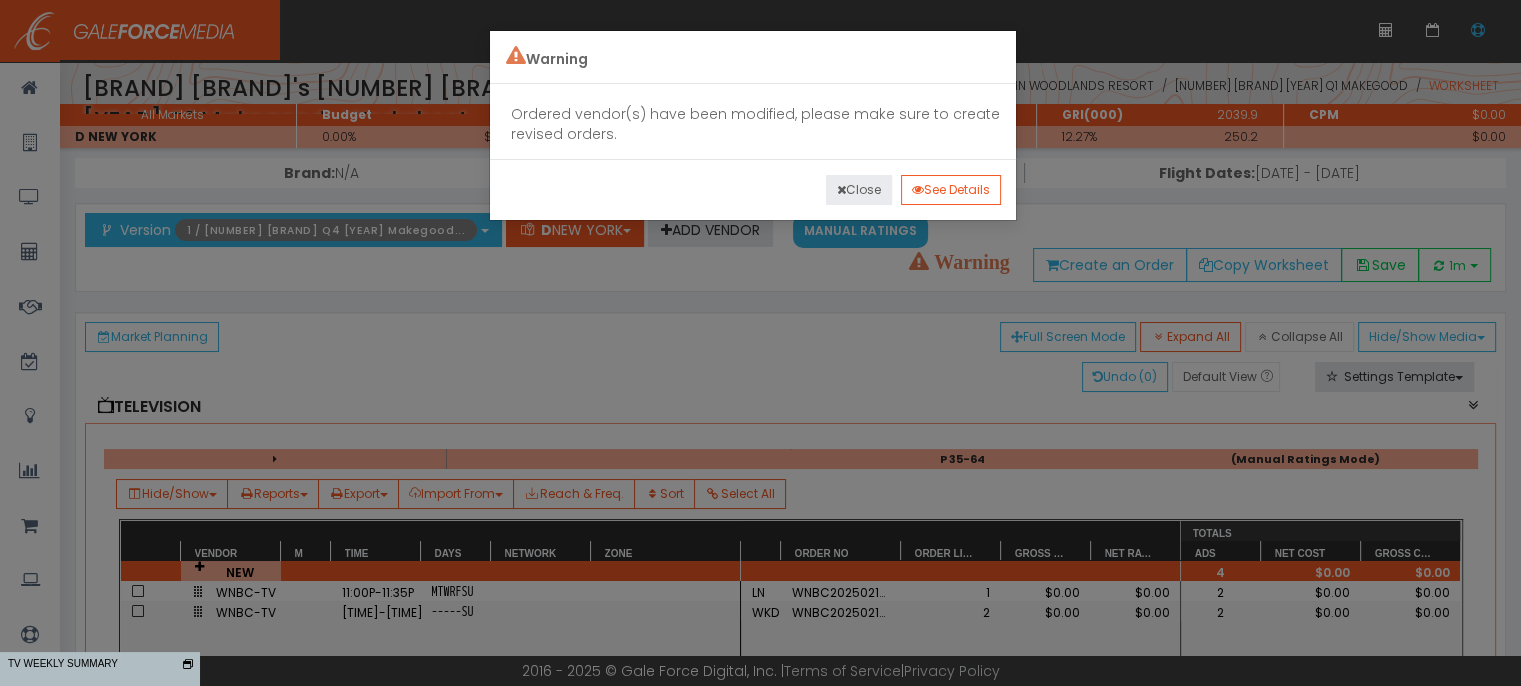 click on "Close" at bounding box center (859, 190) 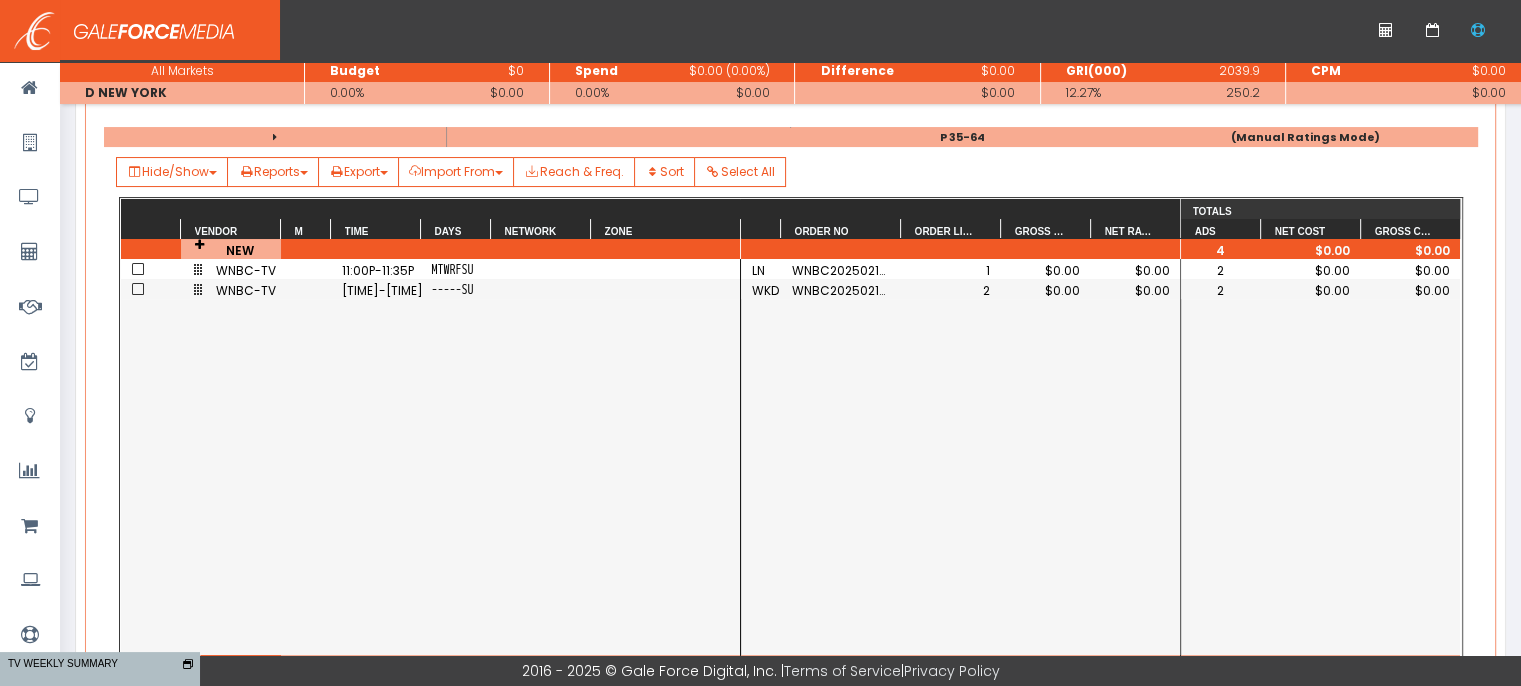 scroll, scrollTop: 233, scrollLeft: 0, axis: vertical 